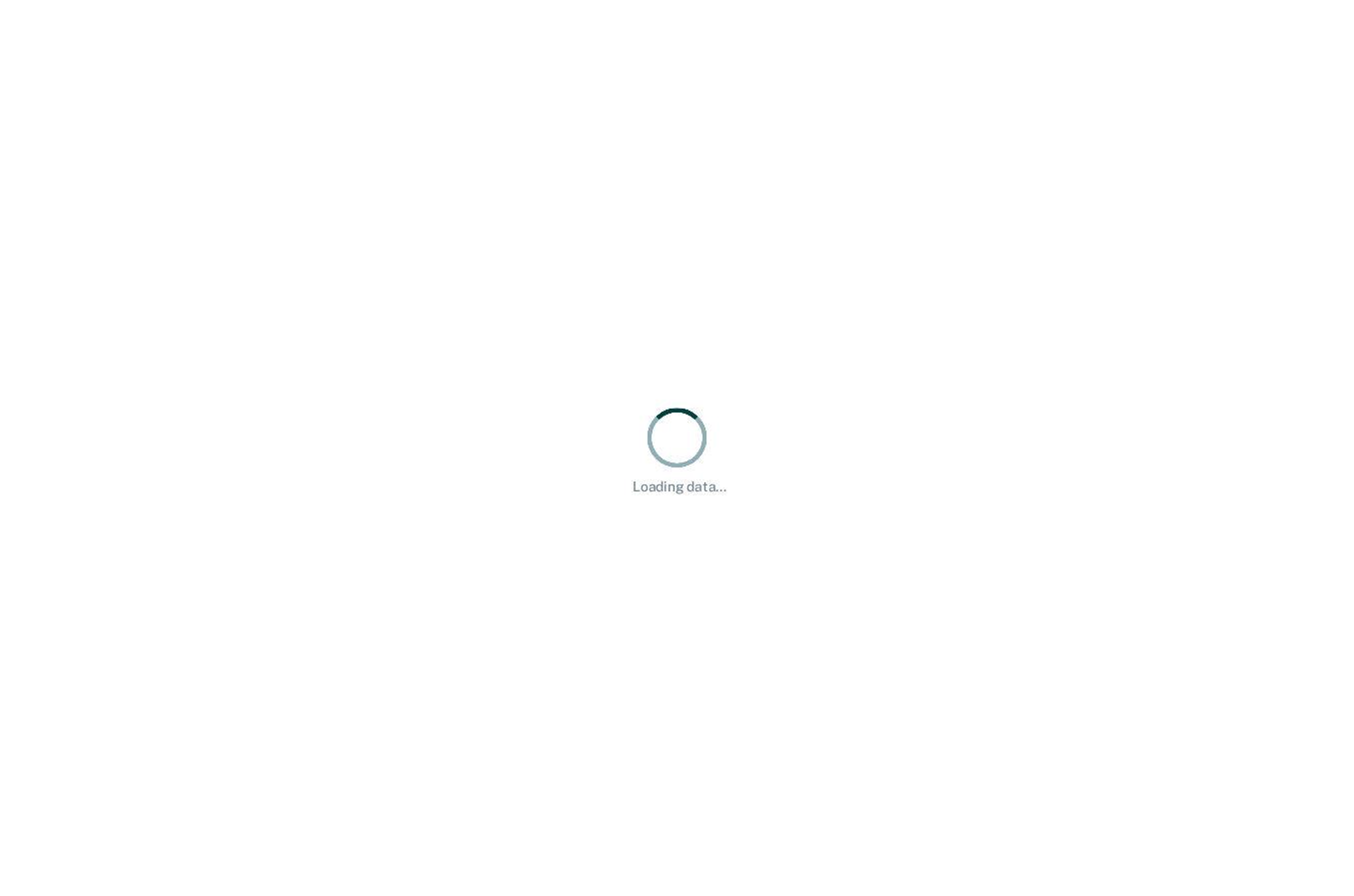 scroll, scrollTop: 0, scrollLeft: 0, axis: both 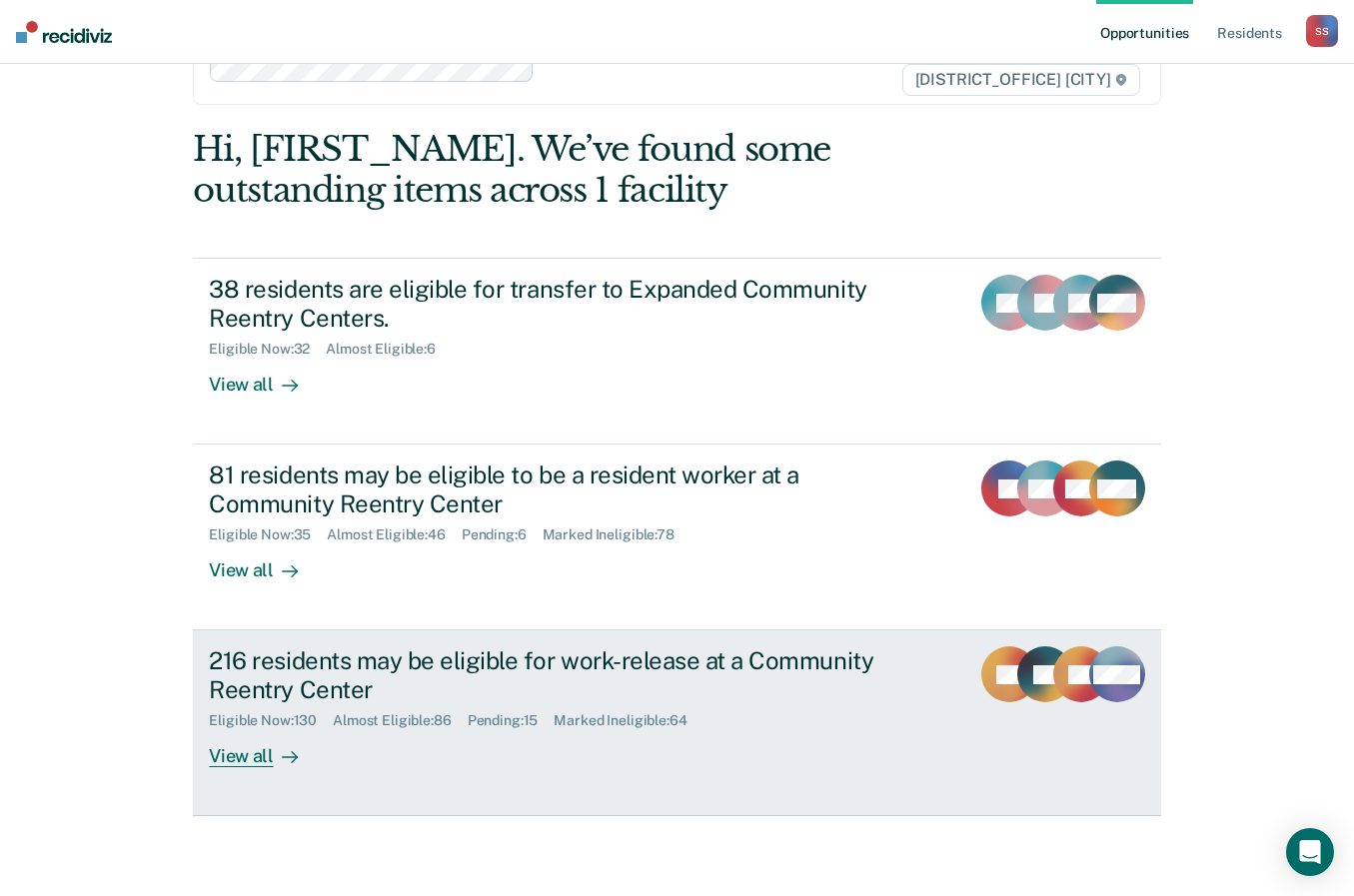click on "216 residents may be eligible for work-release at a Community Reentry Center" at bounding box center [560, 675] 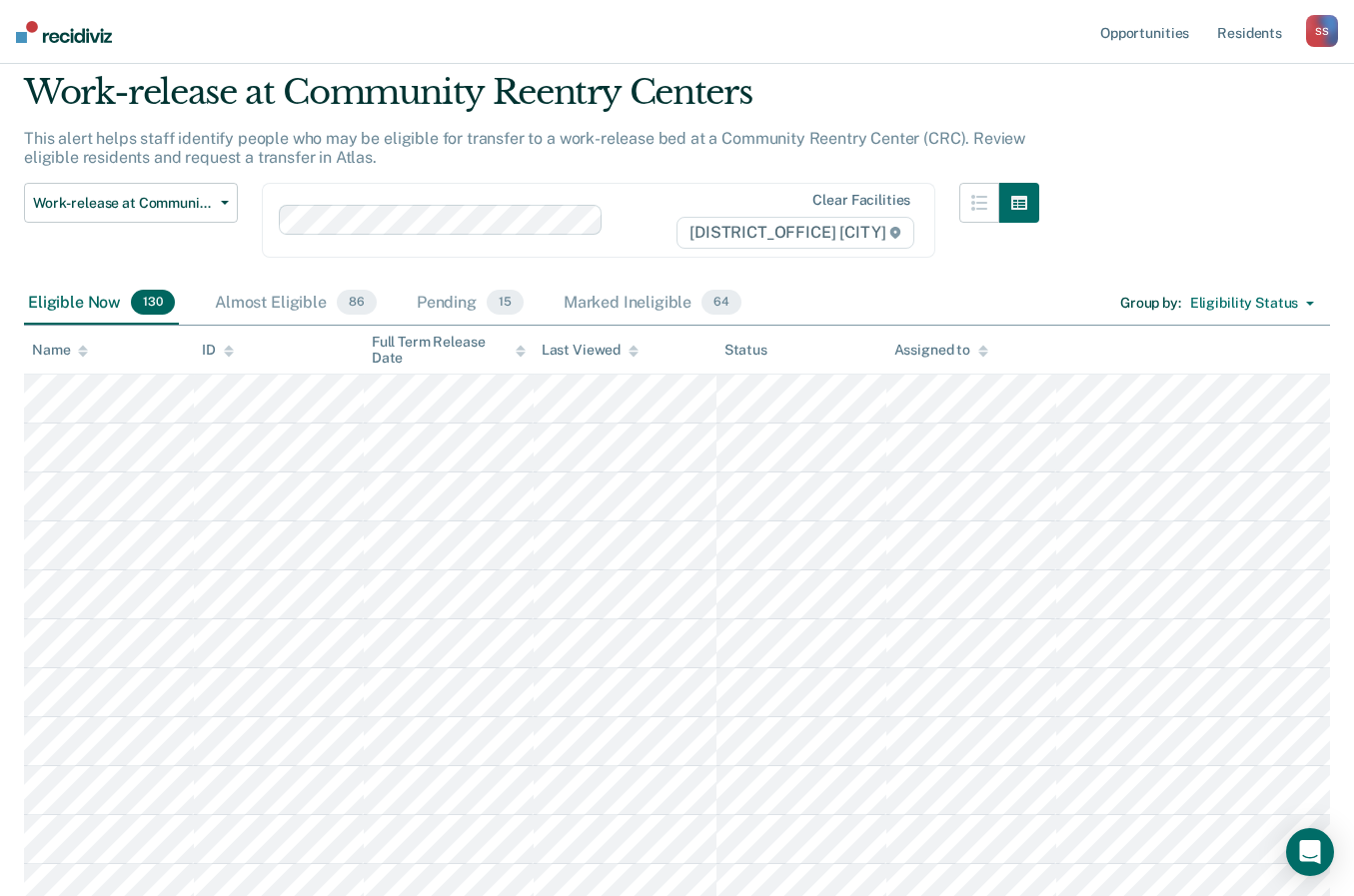 scroll, scrollTop: 0, scrollLeft: 0, axis: both 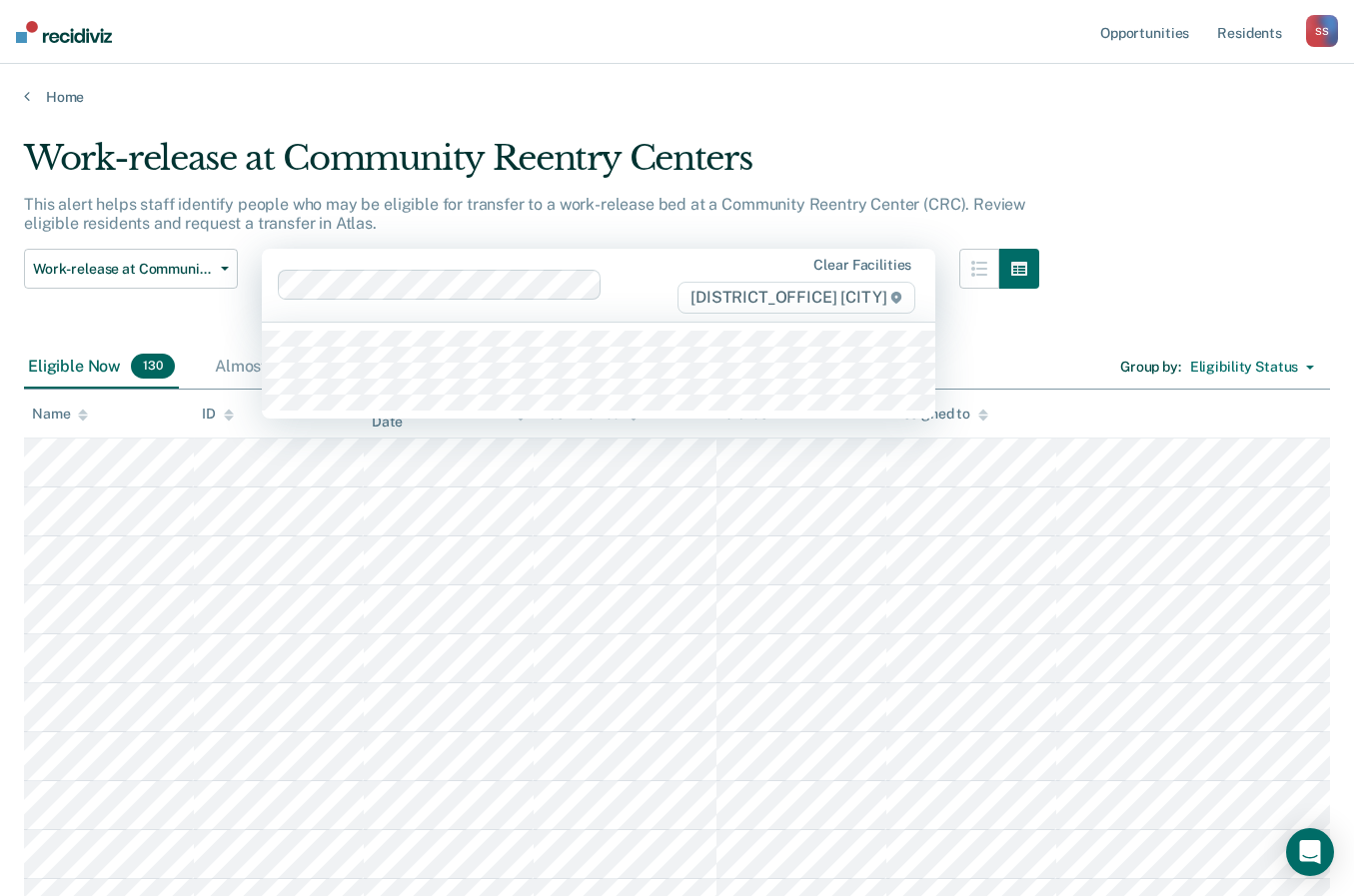 click at bounding box center (896, 298) 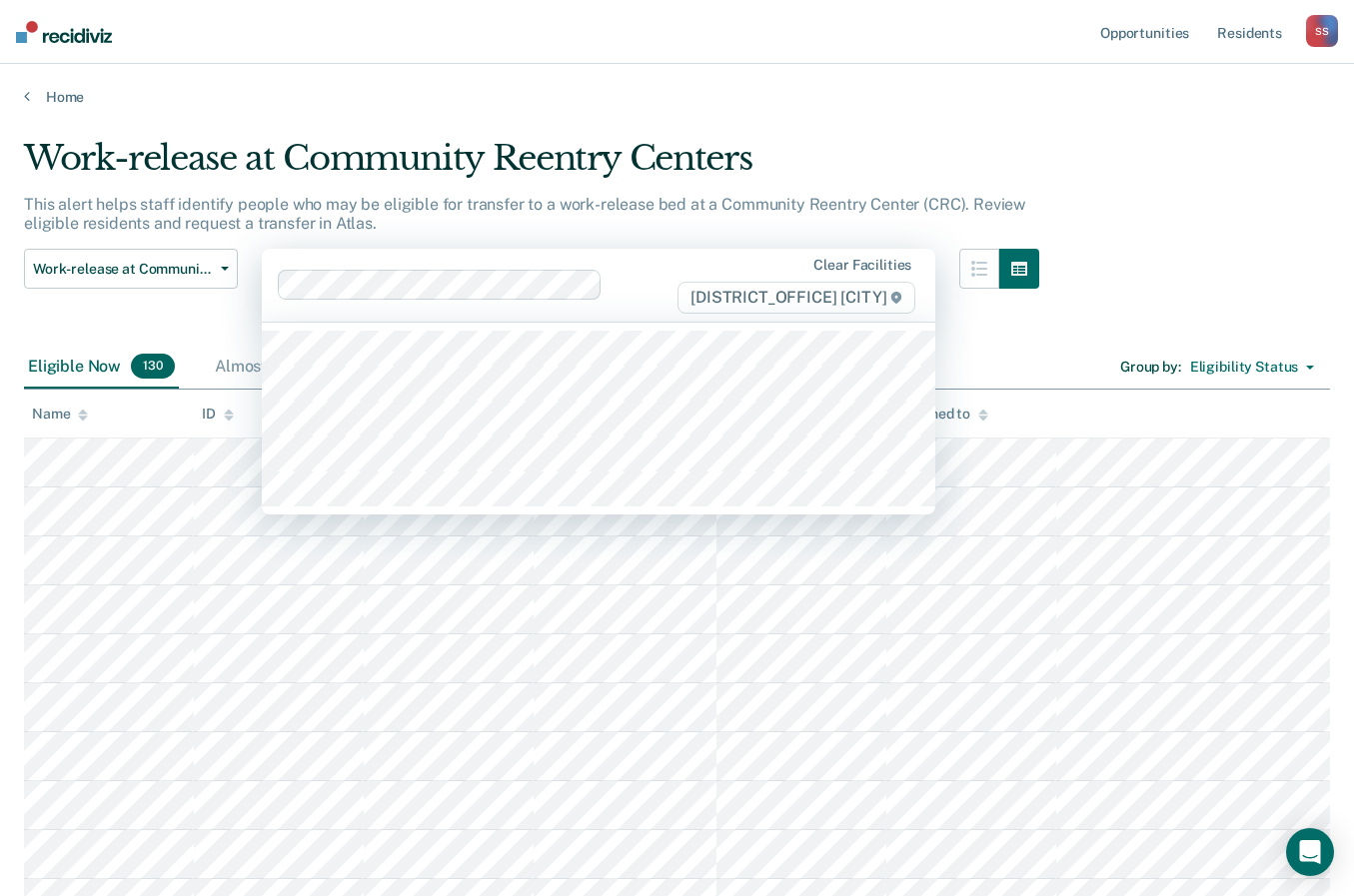 click on "[DISTRICT_OFFICE] [CITY]" at bounding box center [796, 298] 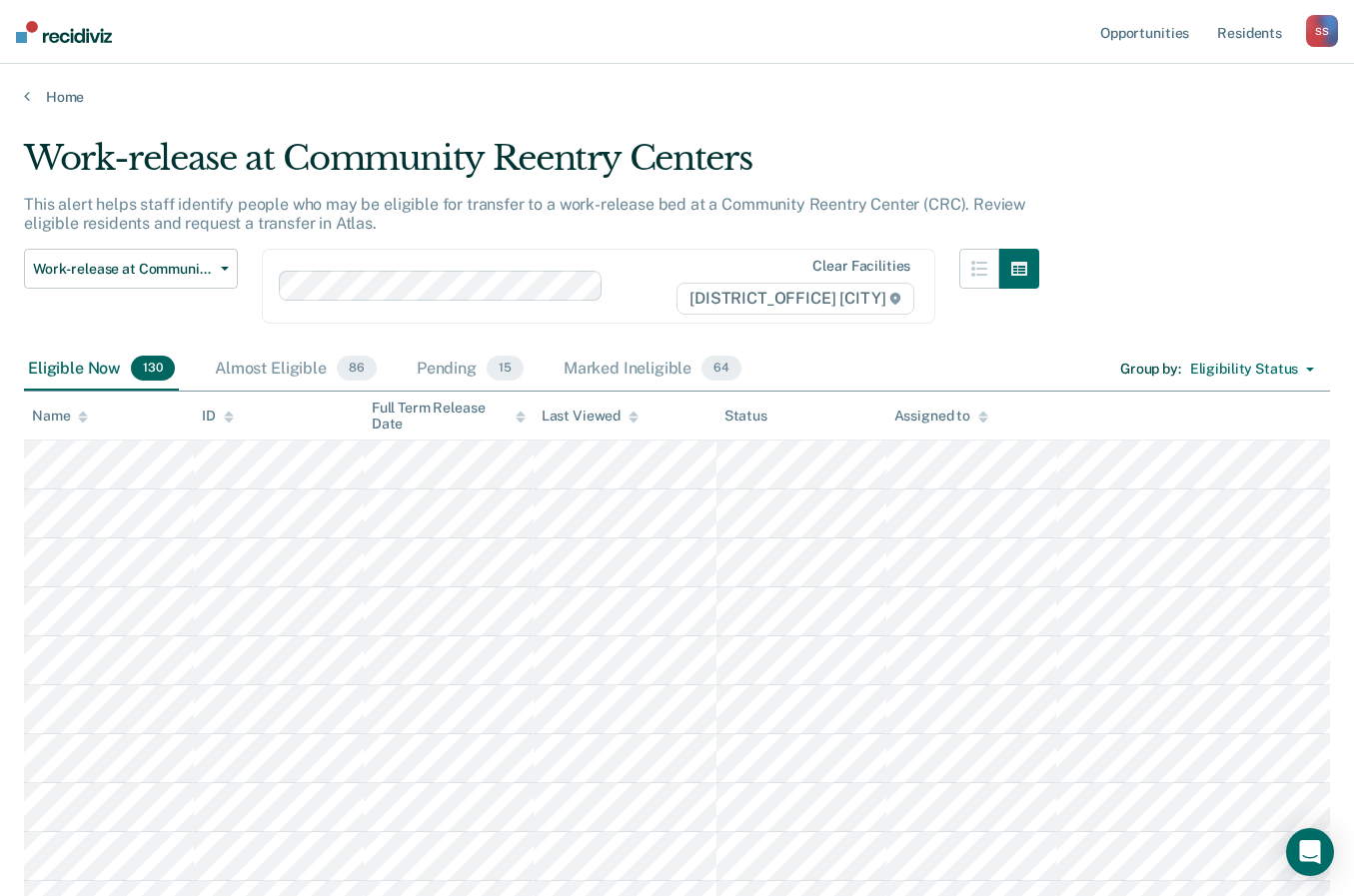 click on "[DISTRICT_OFFICE] [CITY]" at bounding box center (795, 299) 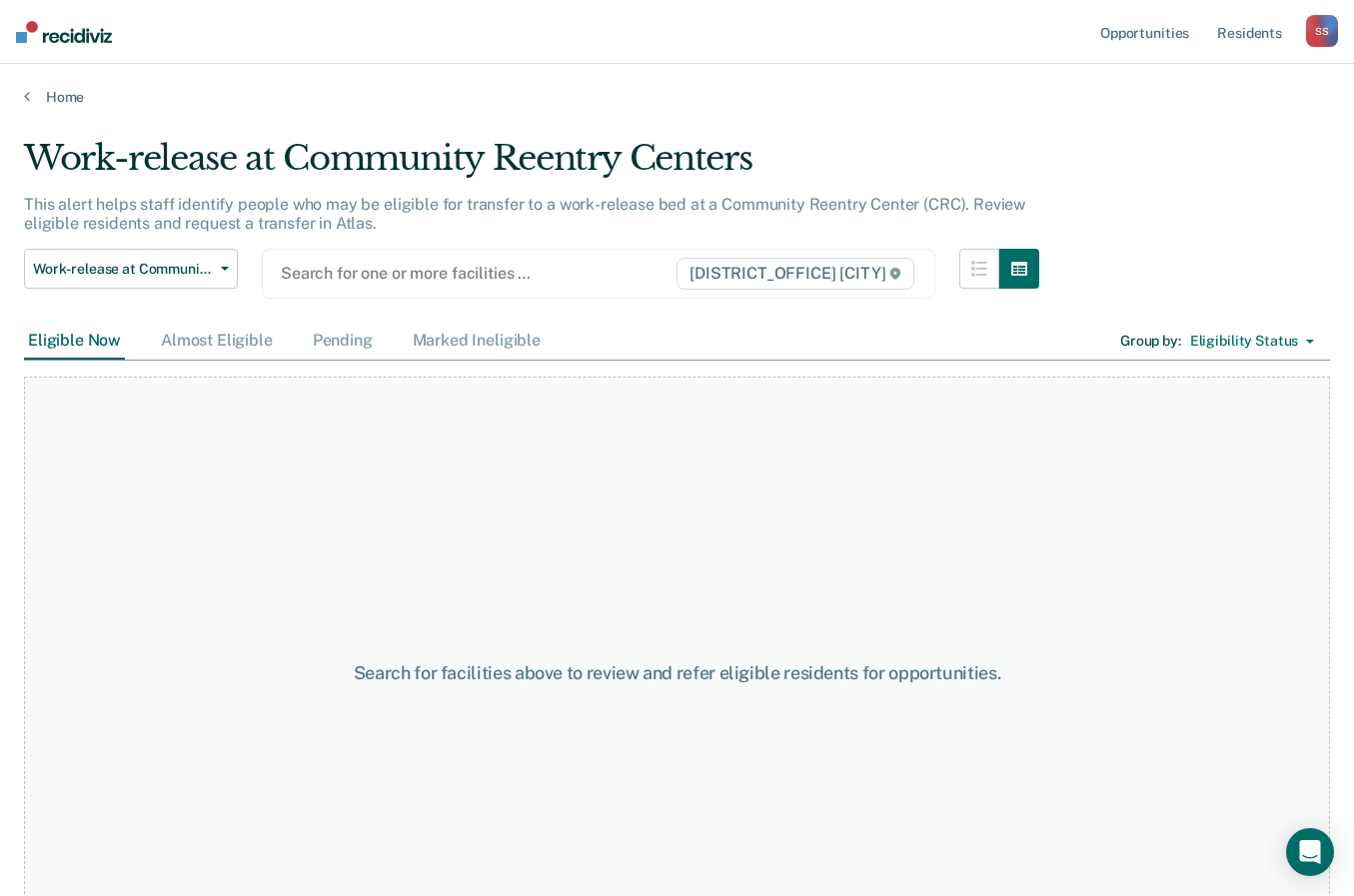 click on "[DISTRICT_OFFICE] [CITY]" at bounding box center [795, 274] 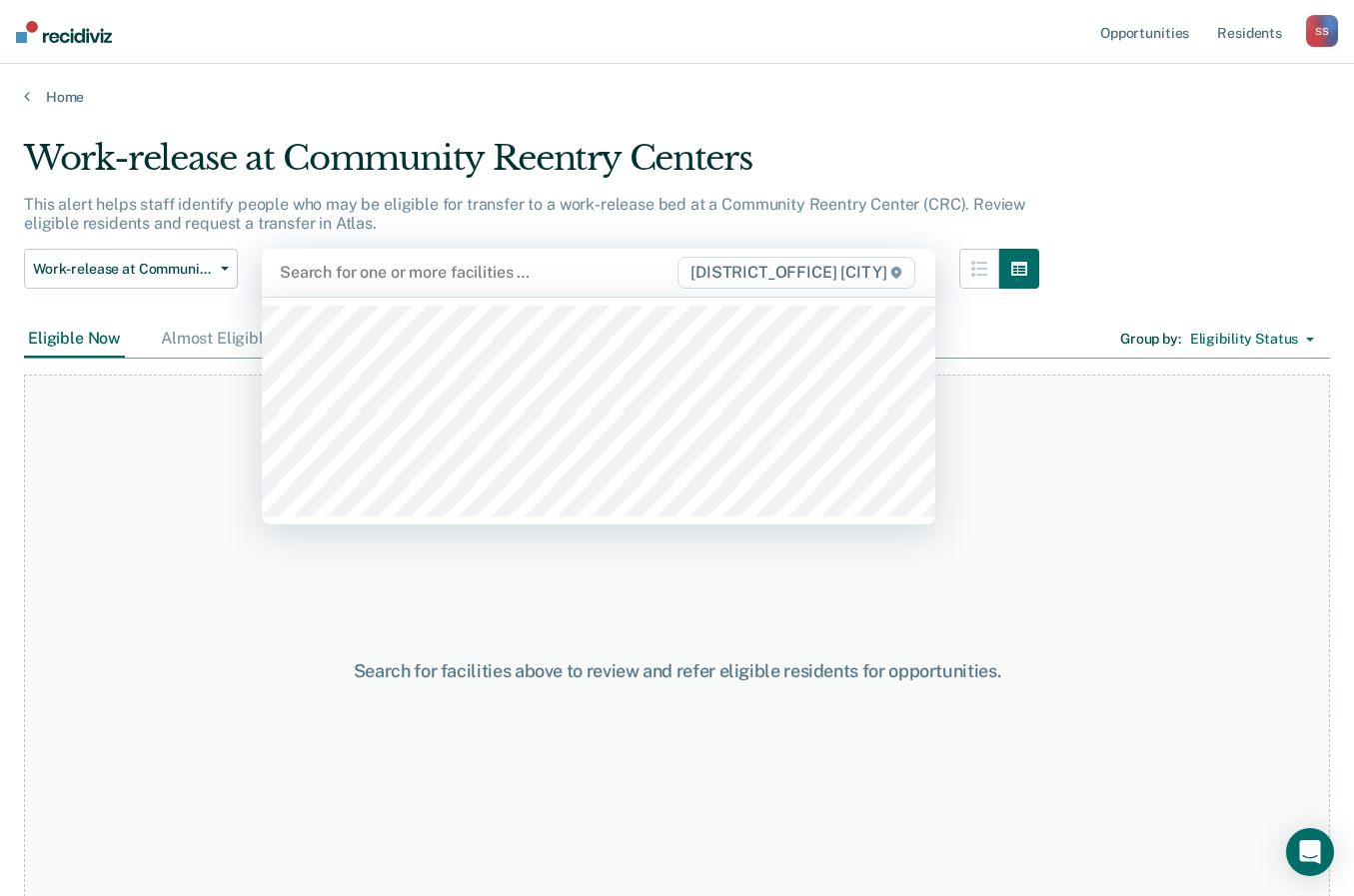 click on "[DISTRICT_OFFICE] [CITY]" at bounding box center (796, 273) 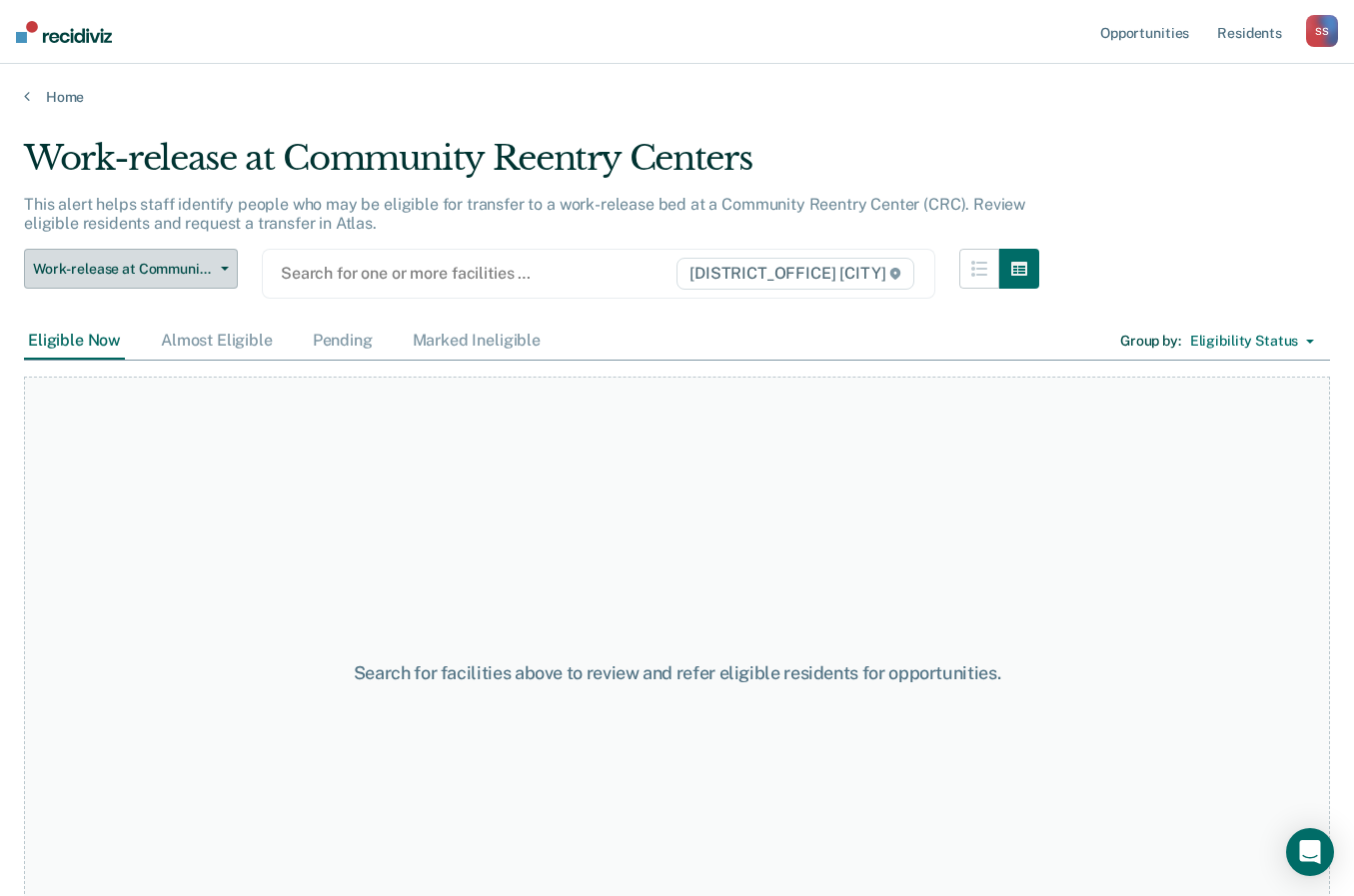 click on "Work-release at Community Reentry Centers" at bounding box center (131, 269) 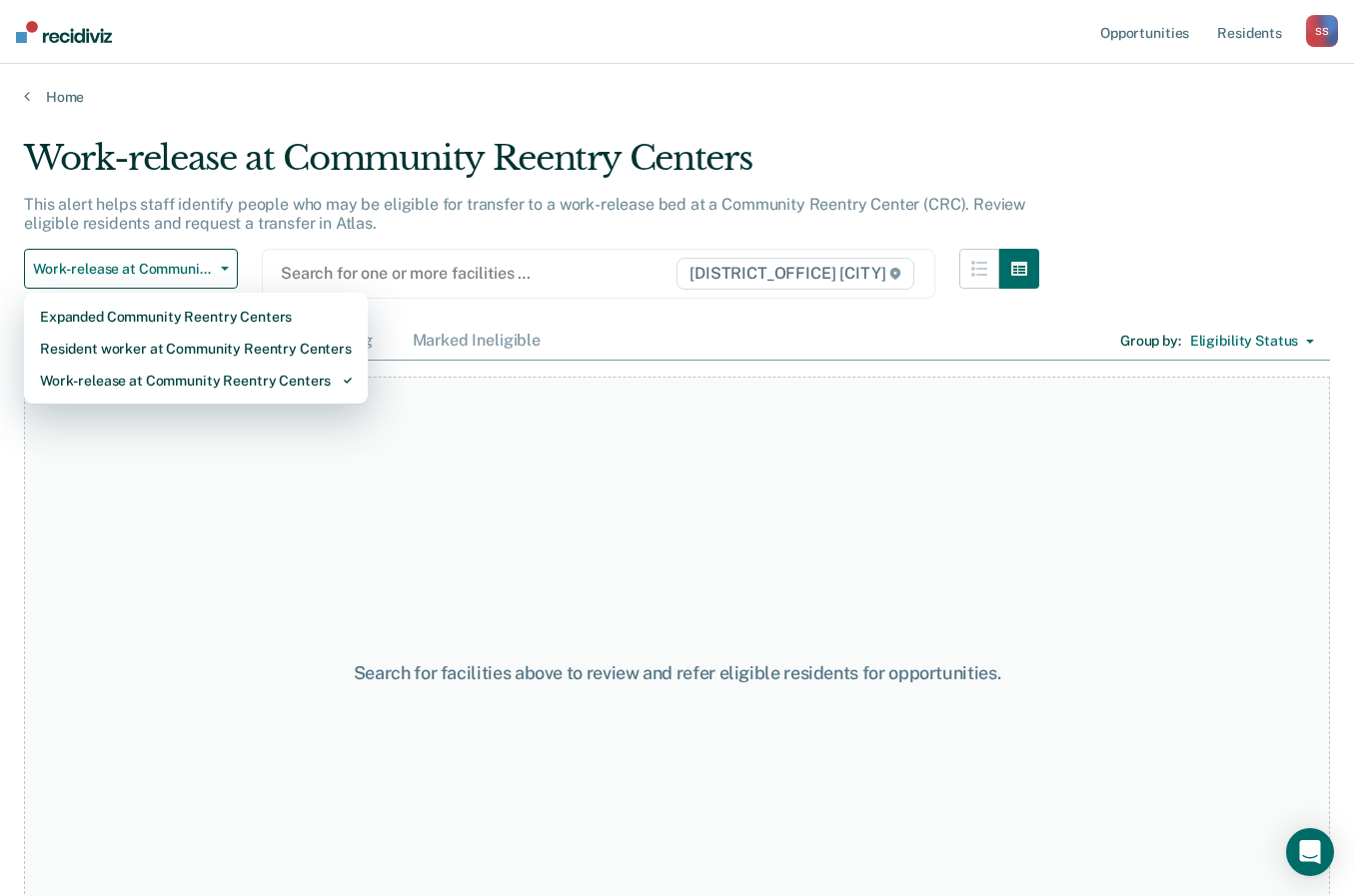 click on "Eligible Now Almost Eligible Pending Marked Ineligible Group by :  Eligibility Status Eligibility Status Gender Gender - Transgender Only" at bounding box center (677, 342) 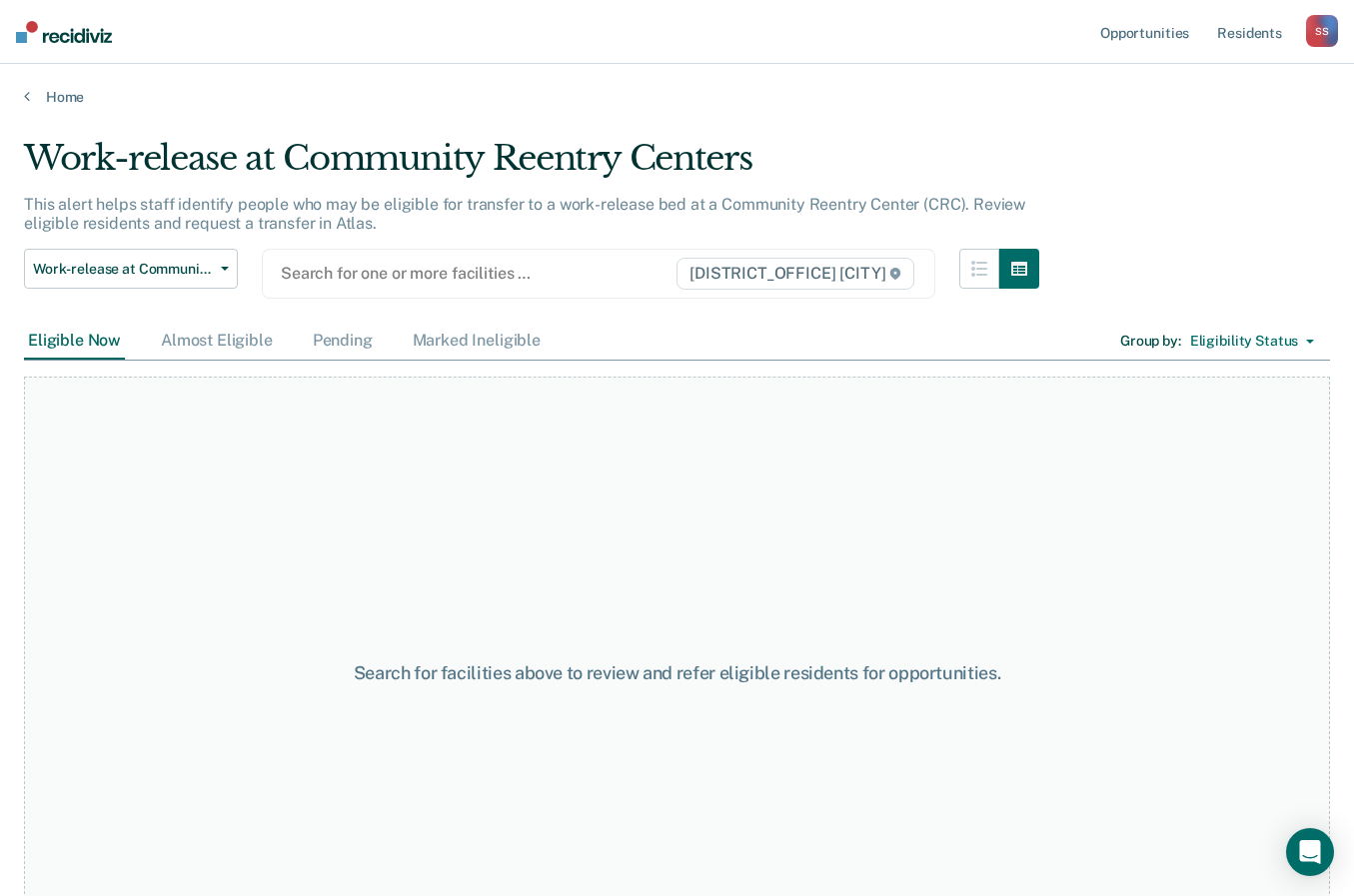 click on "Eligible Now Almost Eligible Pending Marked Ineligible Group by :  Eligibility Status Eligibility Status Gender Gender - Transgender Only" at bounding box center [677, 342] 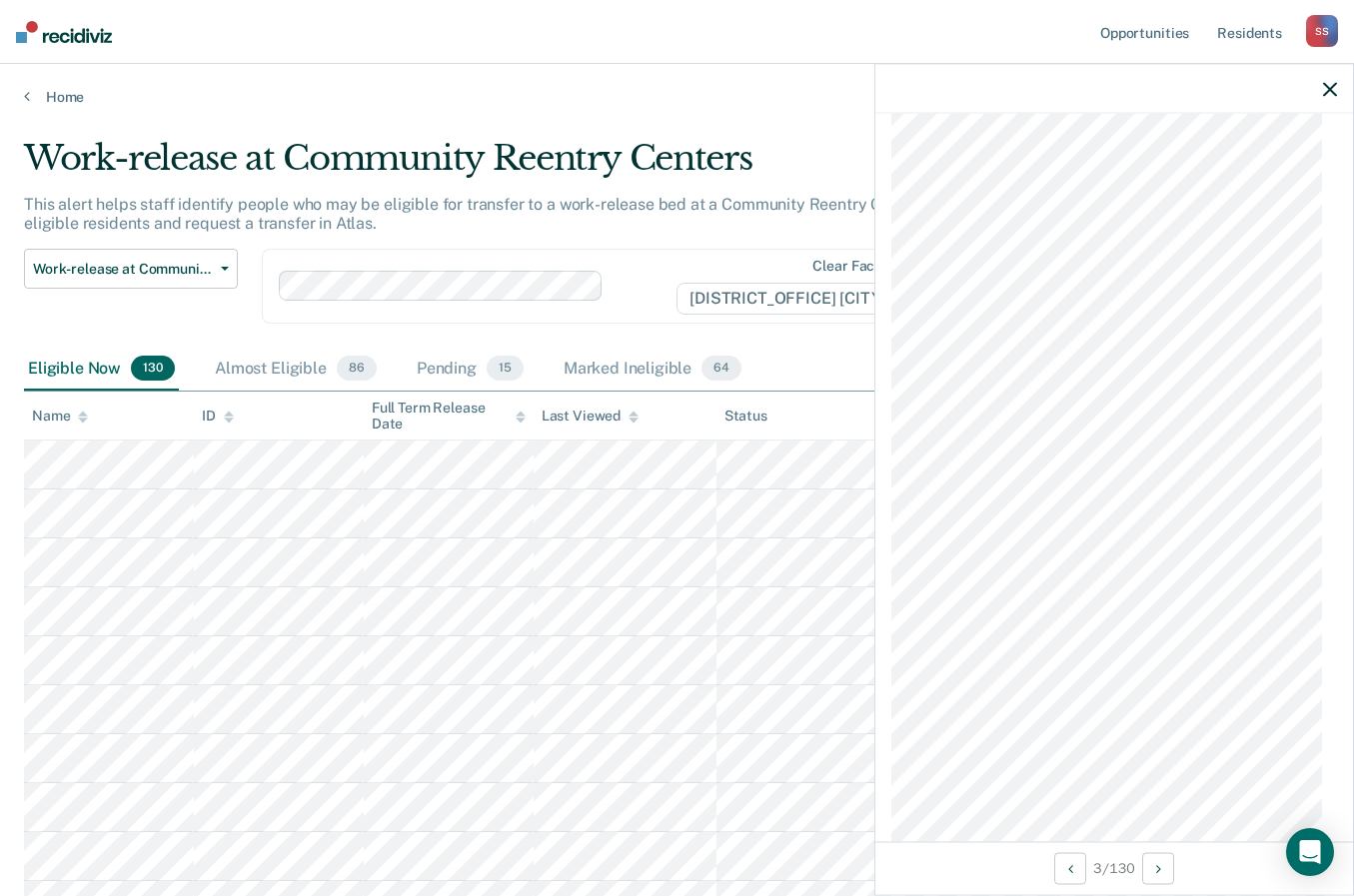 scroll, scrollTop: 2058, scrollLeft: 0, axis: vertical 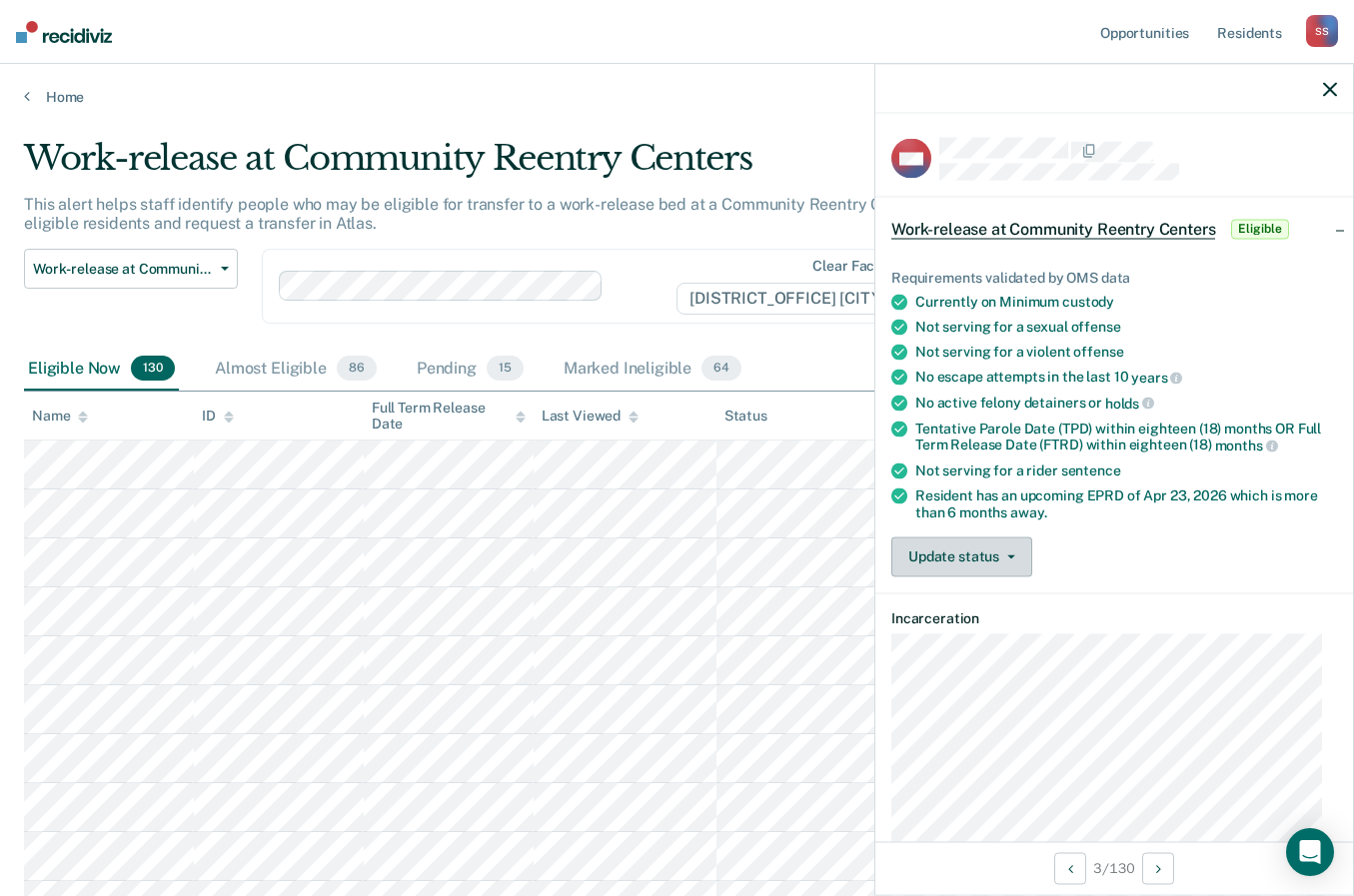 click on "Update status" at bounding box center (961, 556) 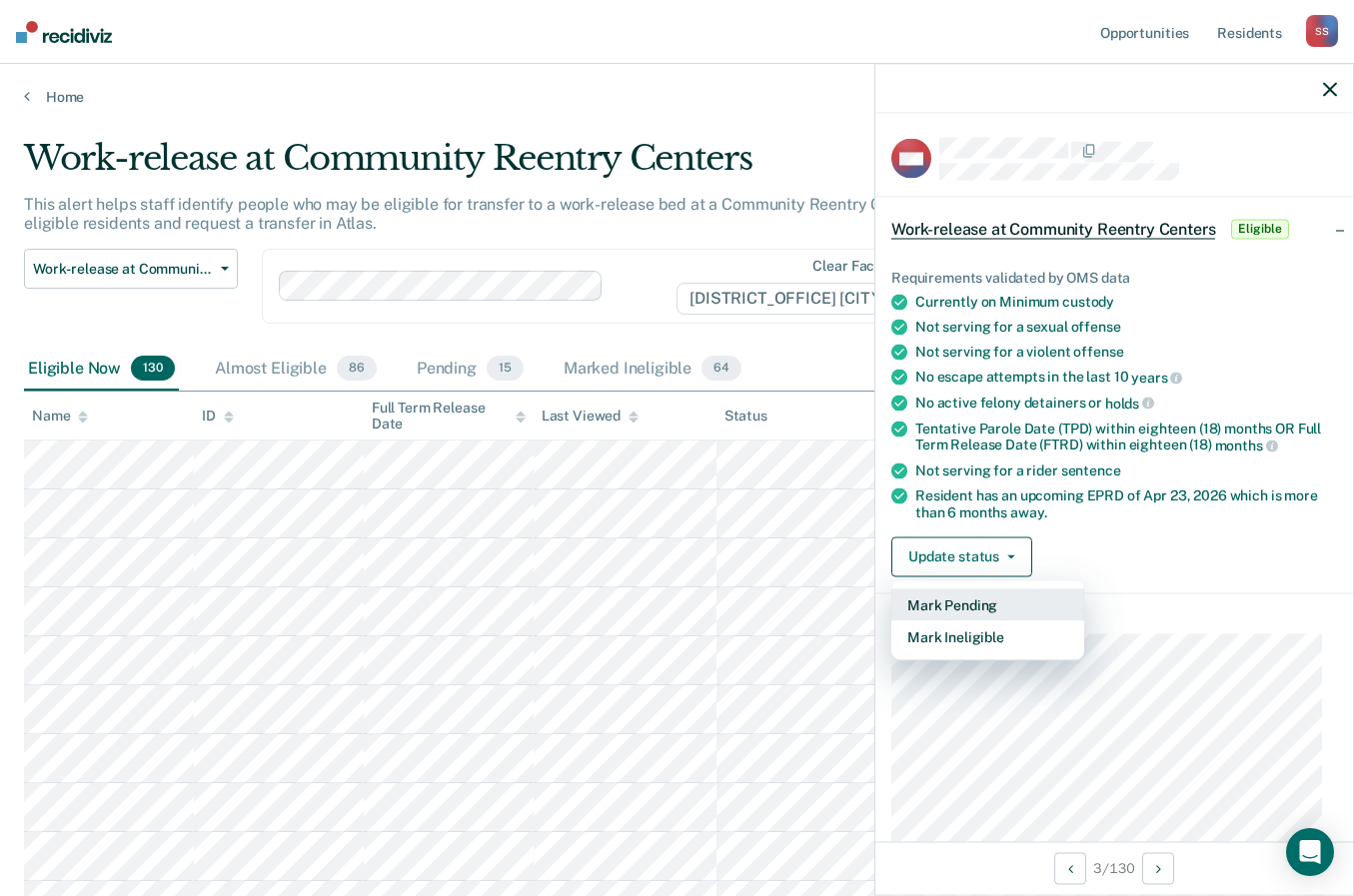 click on "Mark Pending" at bounding box center [987, 604] 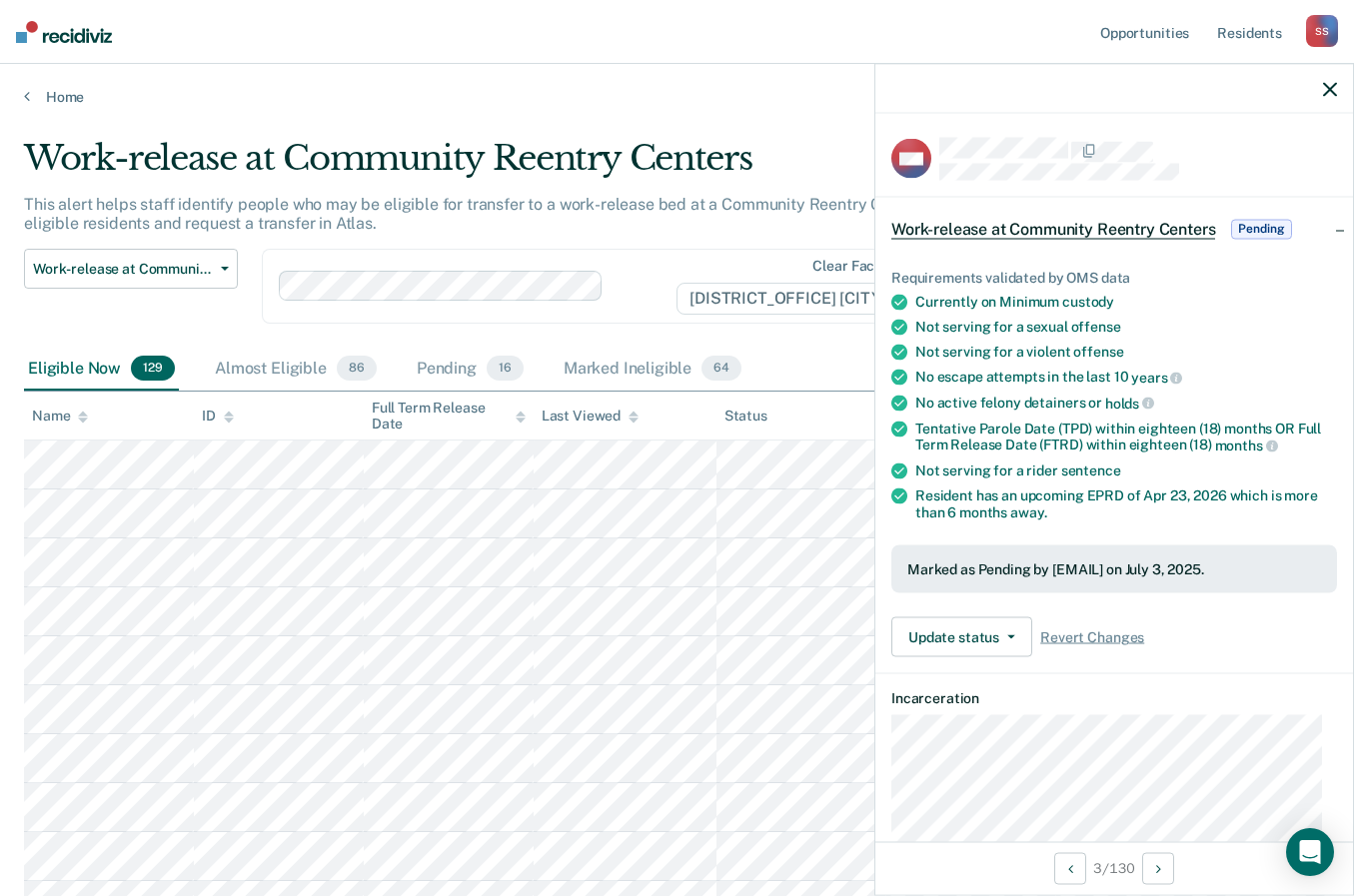 click on "Work-release at Community Reentry Centers   This alert helps staff identify people who may be eligible for transfer to a work-release bed at a Community Reentry Center (CRC). Review eligible residents and request a transfer in Atlas. Work-release at Community Reentry Centers Expanded Community Reentry Centers Resident worker at Community Reentry Centers Work-release at Community Reentry Centers Clear   facilities [DISTRICT_OFFICE] [CITY]   Eligible Now 129 Almost Eligible 86 Pending 15 Marked Ineligible 64 Group by :  Eligibility Status Eligibility Status Gender Gender - Transgender Only
To pick up a draggable item, press the space bar.
While dragging, use the arrow keys to move the item.
Press space again to drop the item in its new position, or press escape to cancel.
Name ID Full Term Release Date Last Viewed Status Assigned to" at bounding box center (677, 3499) 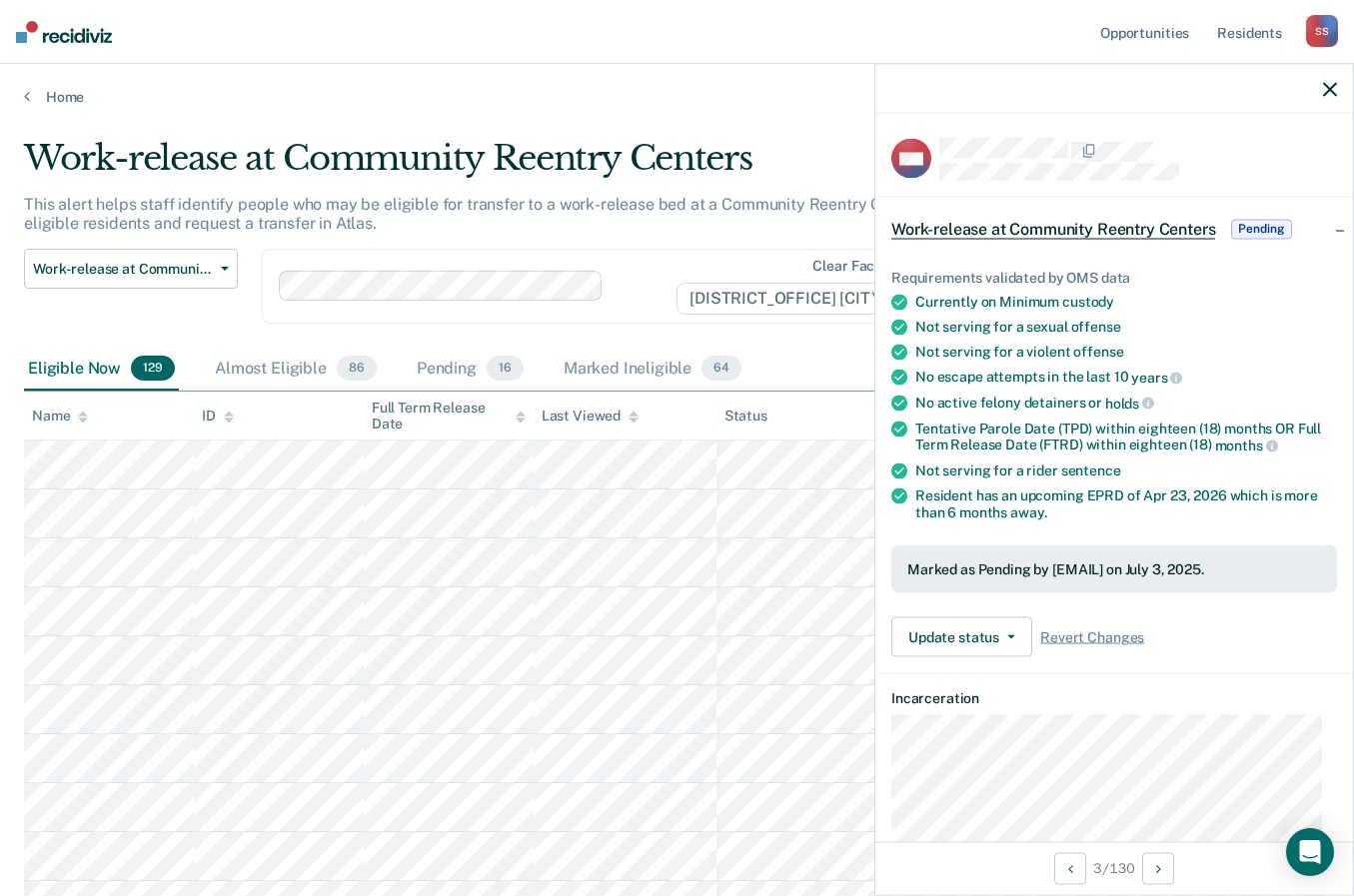 scroll, scrollTop: 4471, scrollLeft: 0, axis: vertical 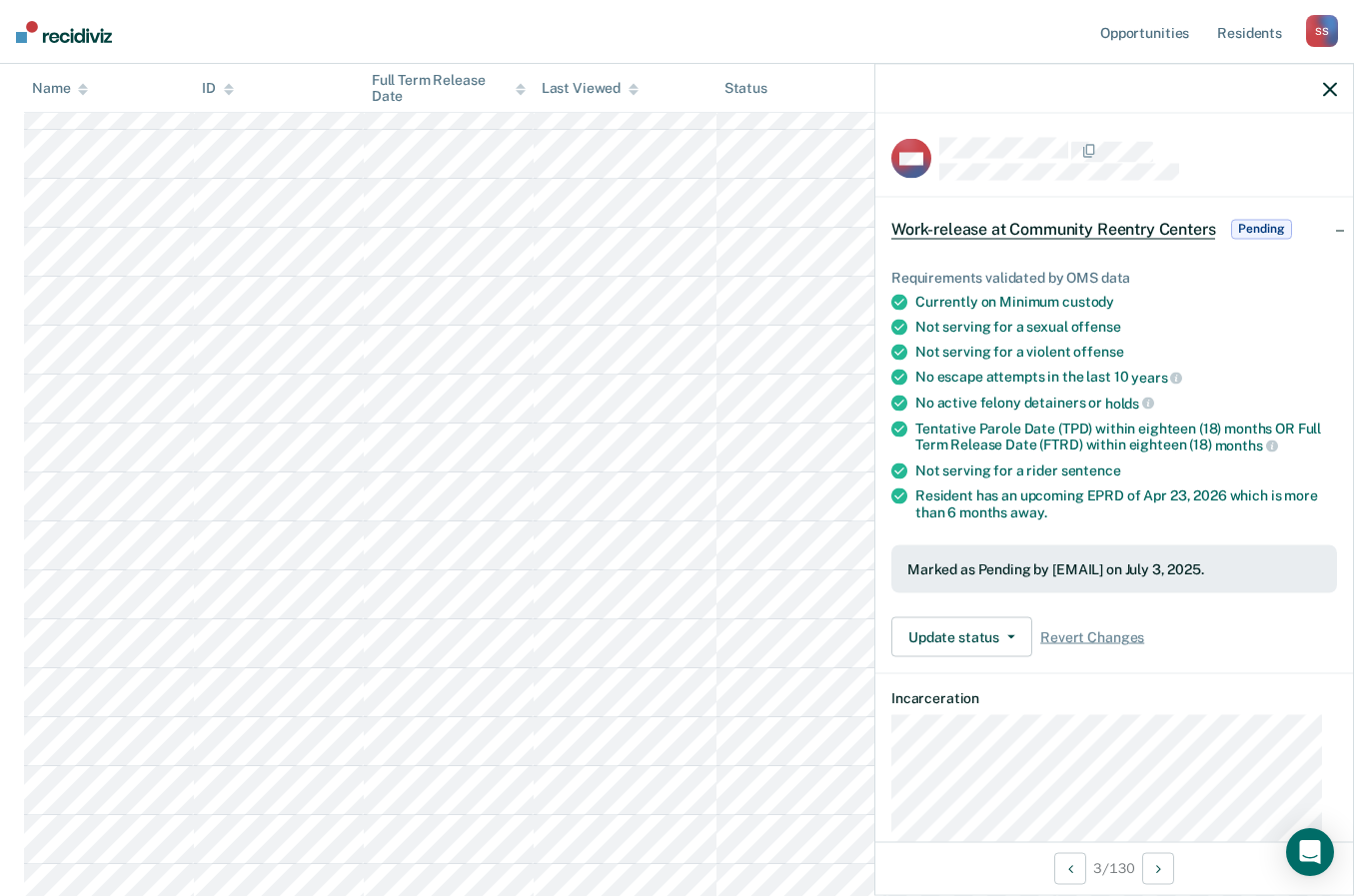 drag, startPoint x: 1331, startPoint y: 87, endPoint x: 1268, endPoint y: 116, distance: 69.354164 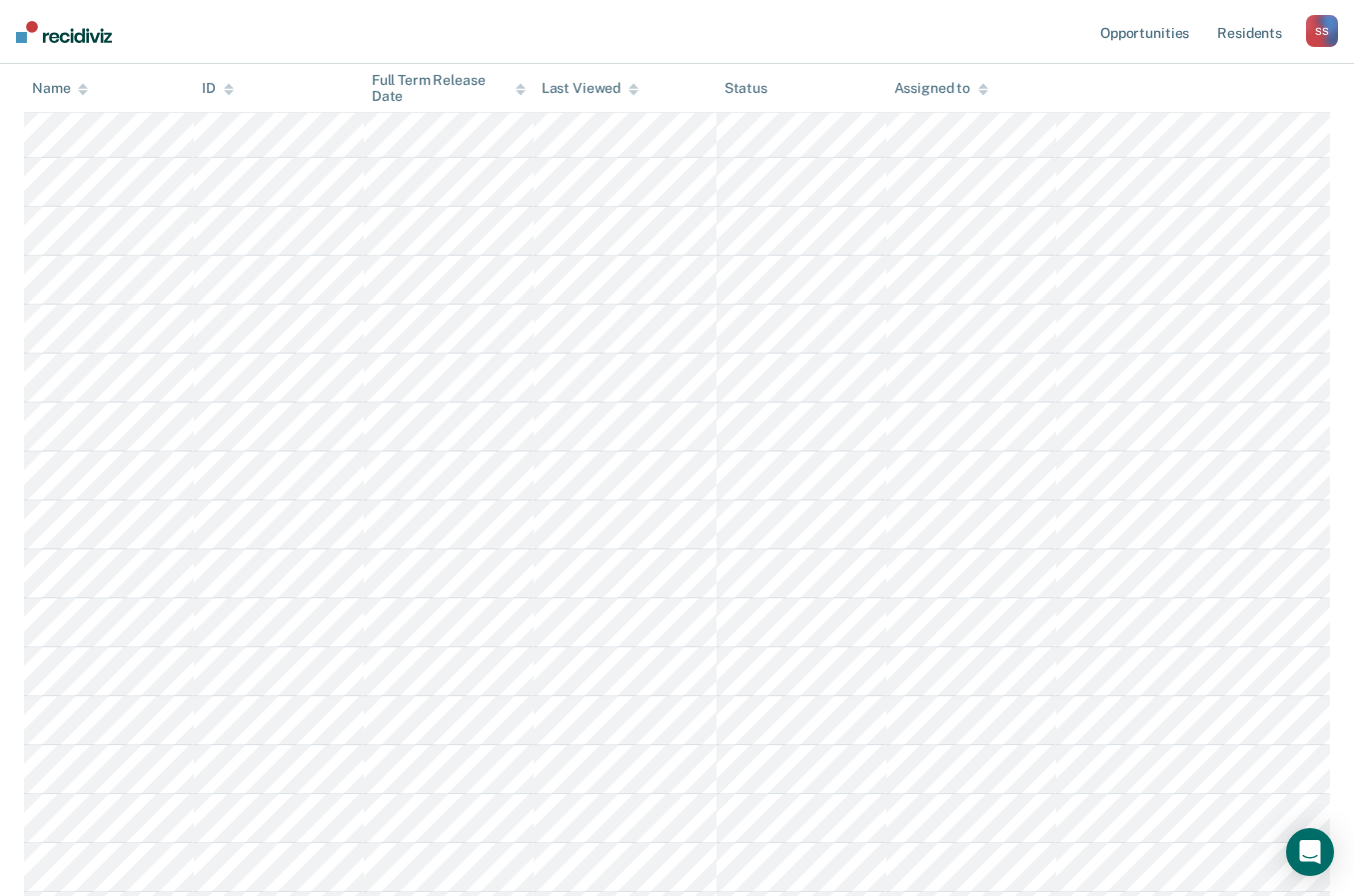 scroll, scrollTop: 0, scrollLeft: 0, axis: both 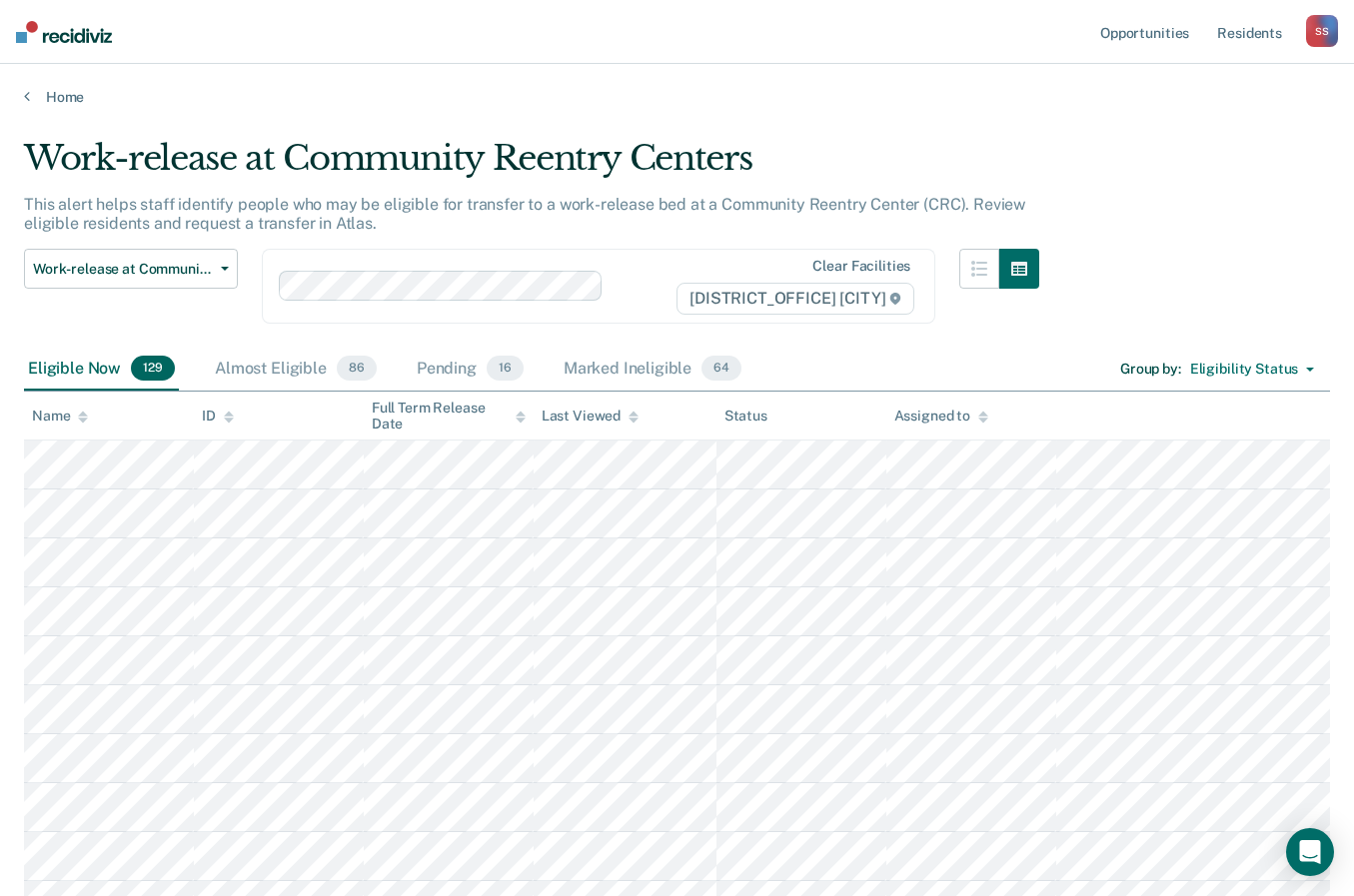 click at bounding box center (83, 417) 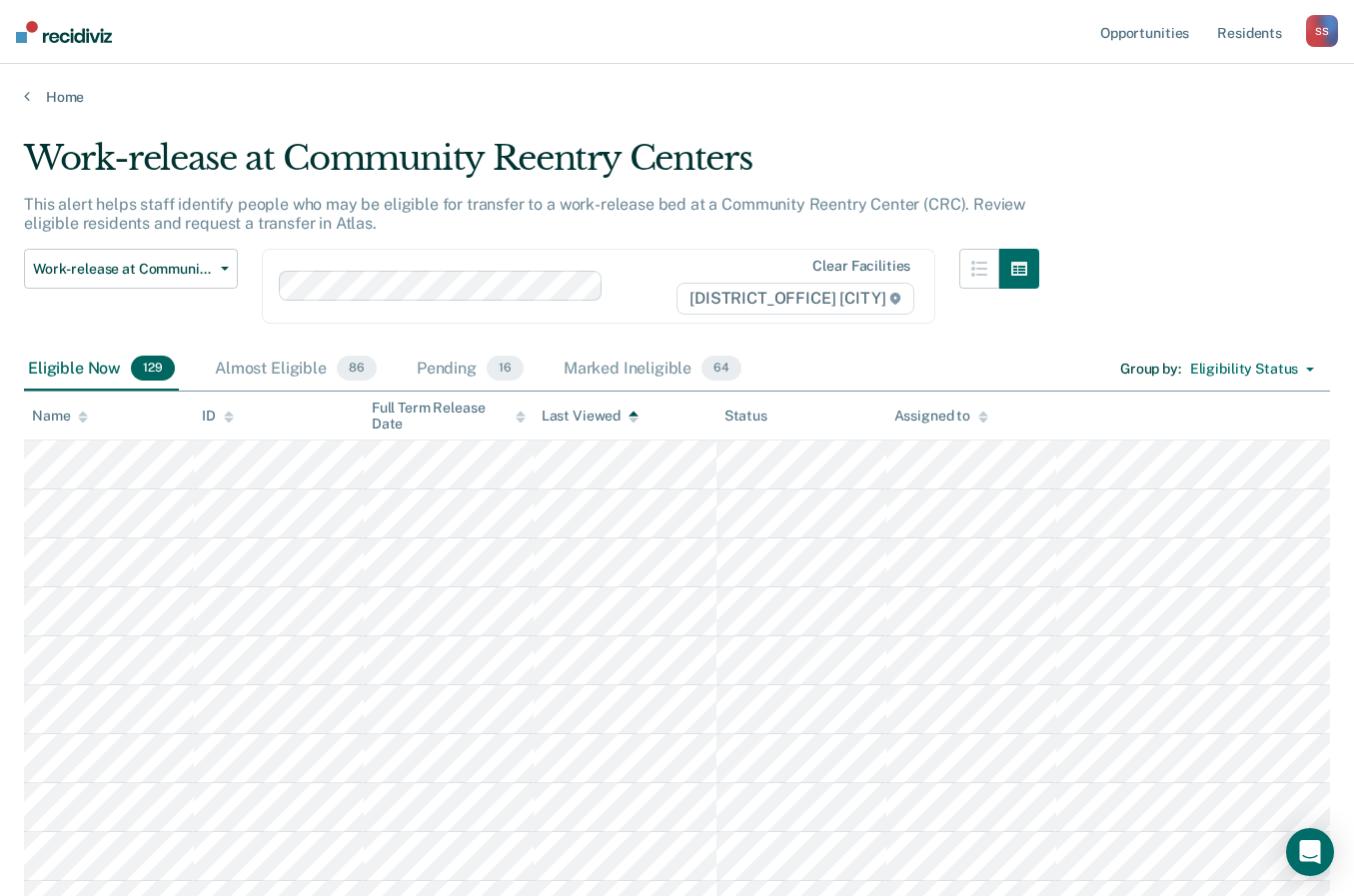 click at bounding box center [634, 413] 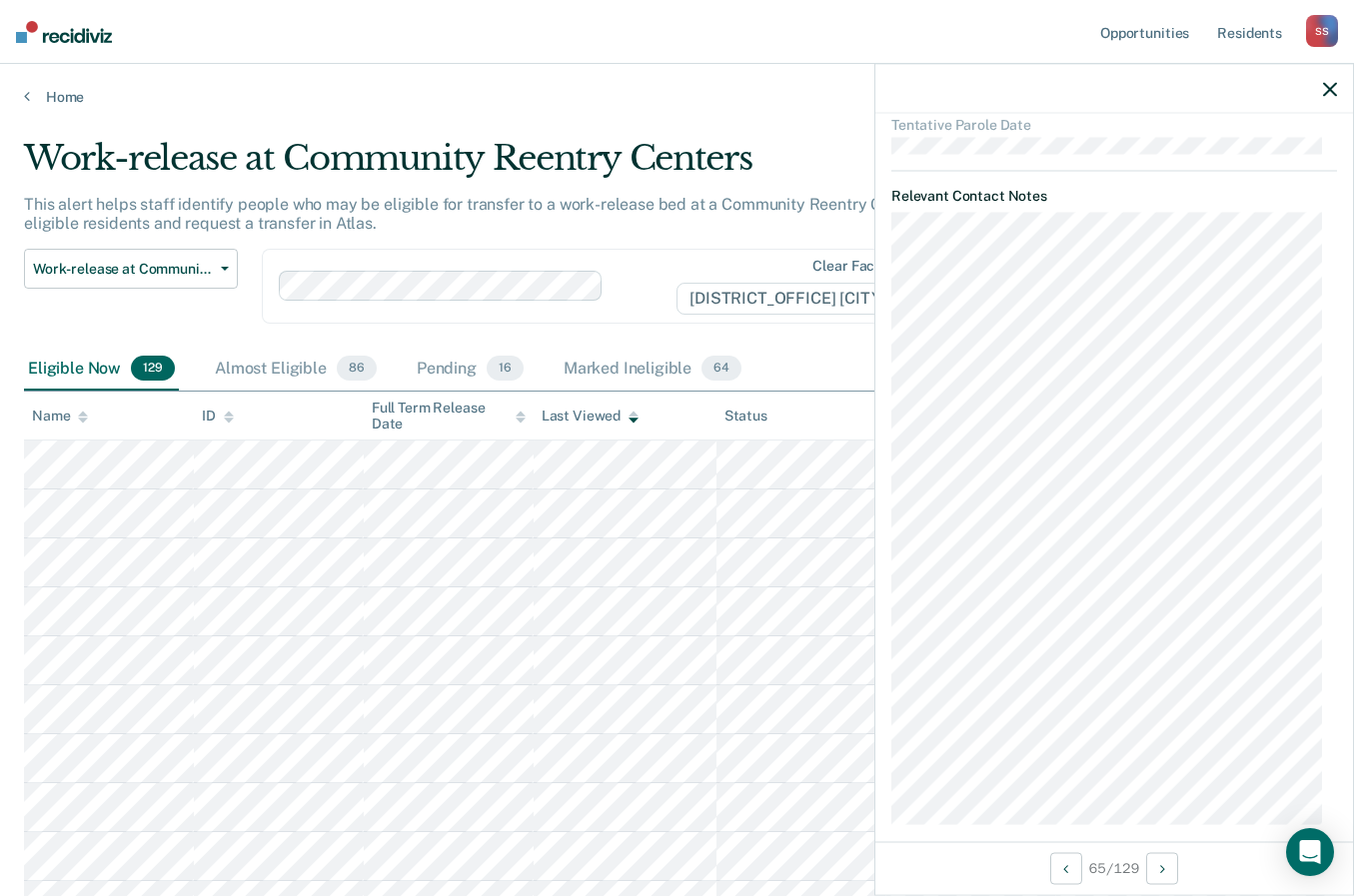 scroll, scrollTop: 907, scrollLeft: 0, axis: vertical 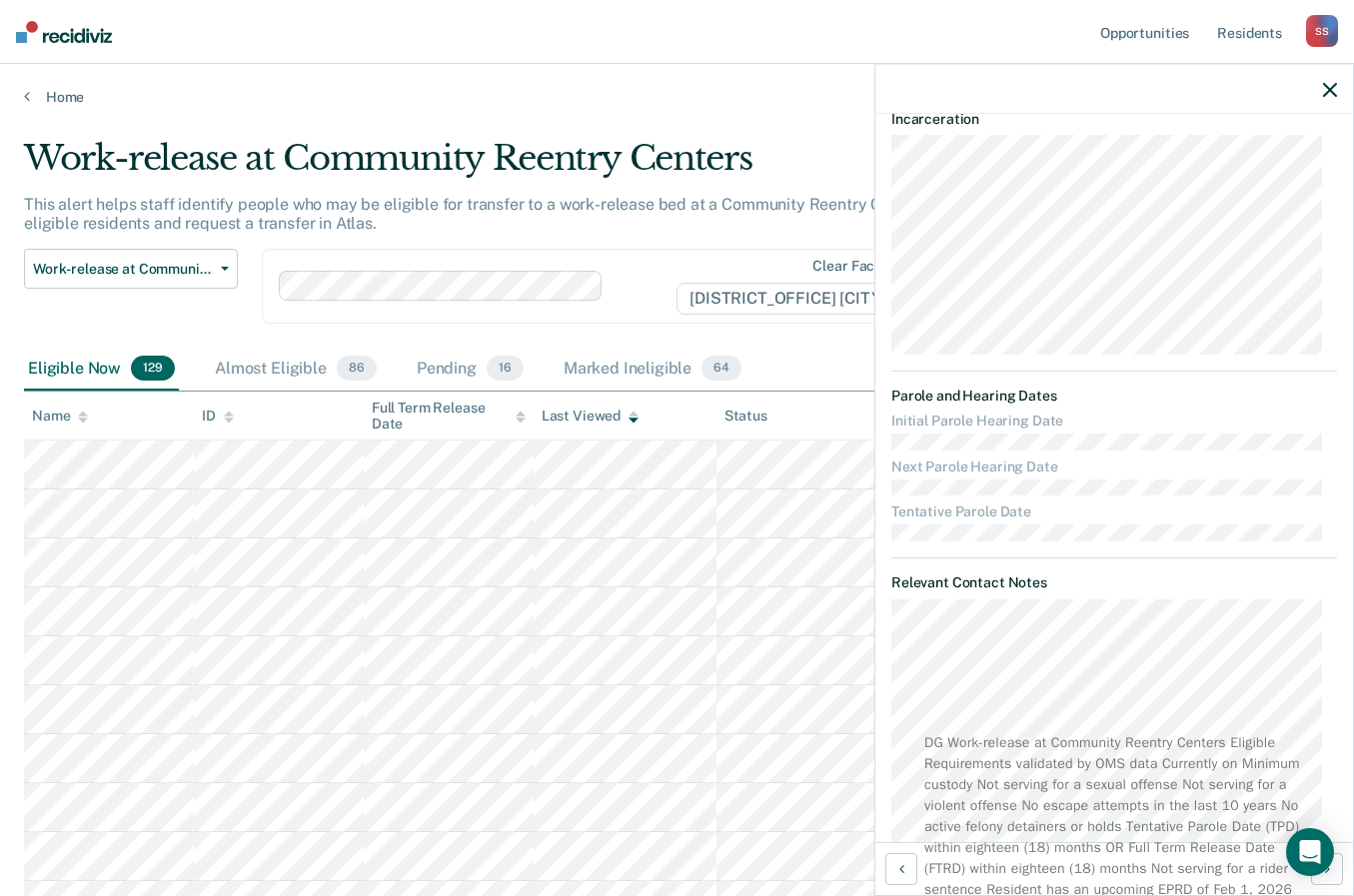 click on "Home" at bounding box center (677, 85) 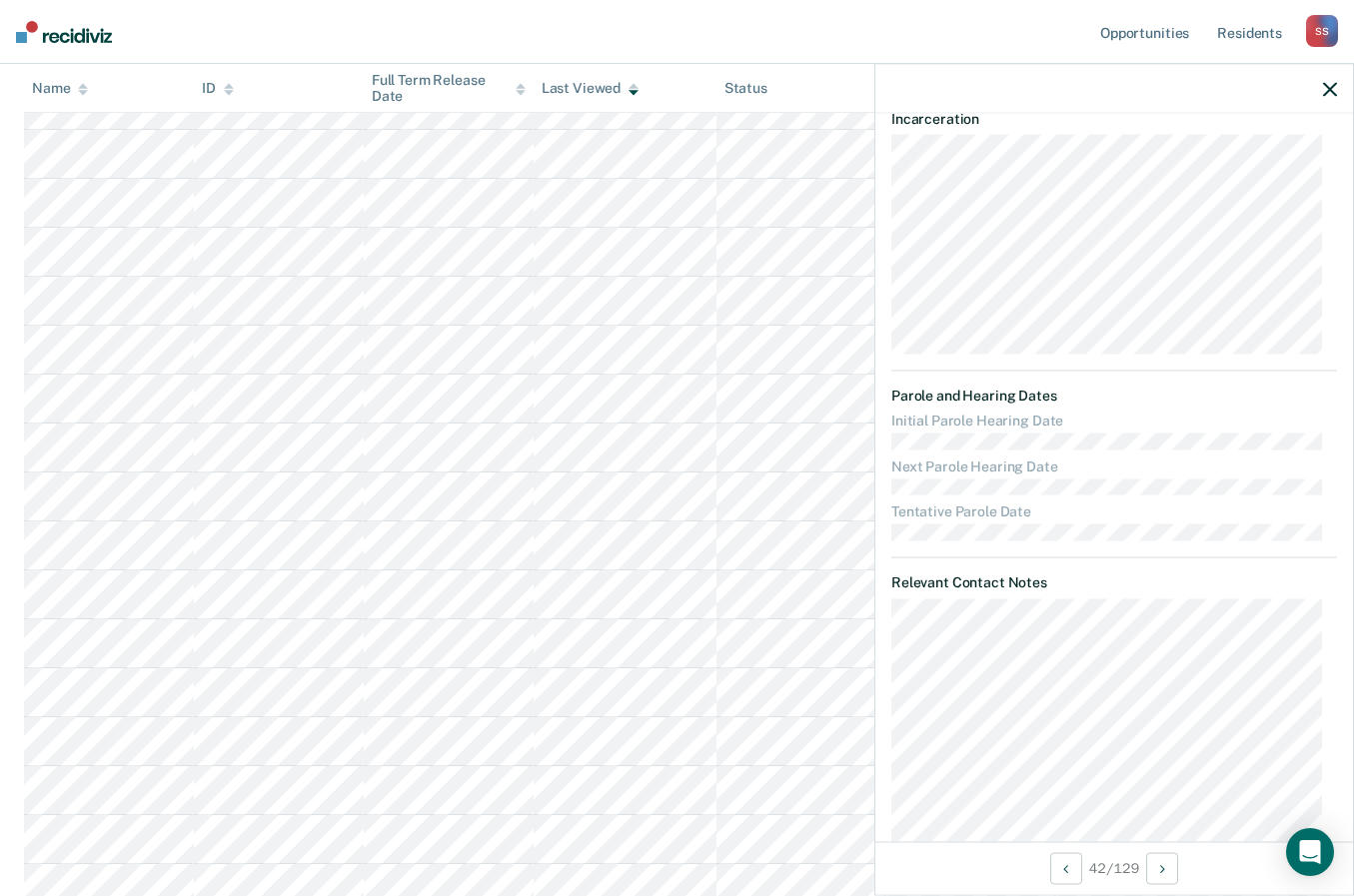 scroll, scrollTop: 599, scrollLeft: 0, axis: vertical 